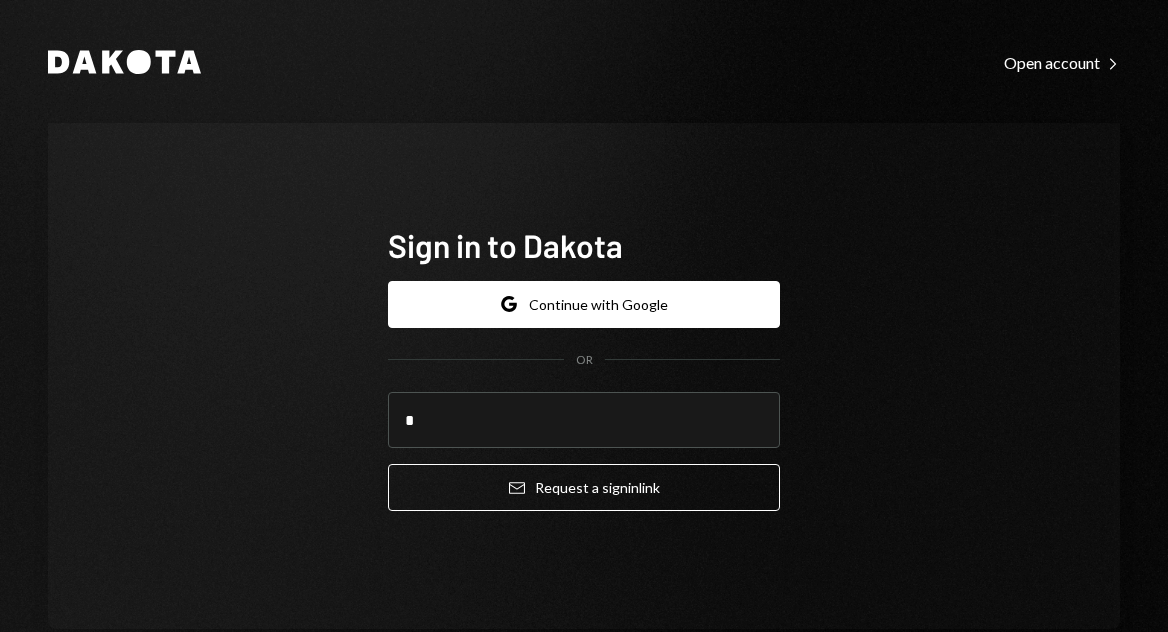 type on "**********" 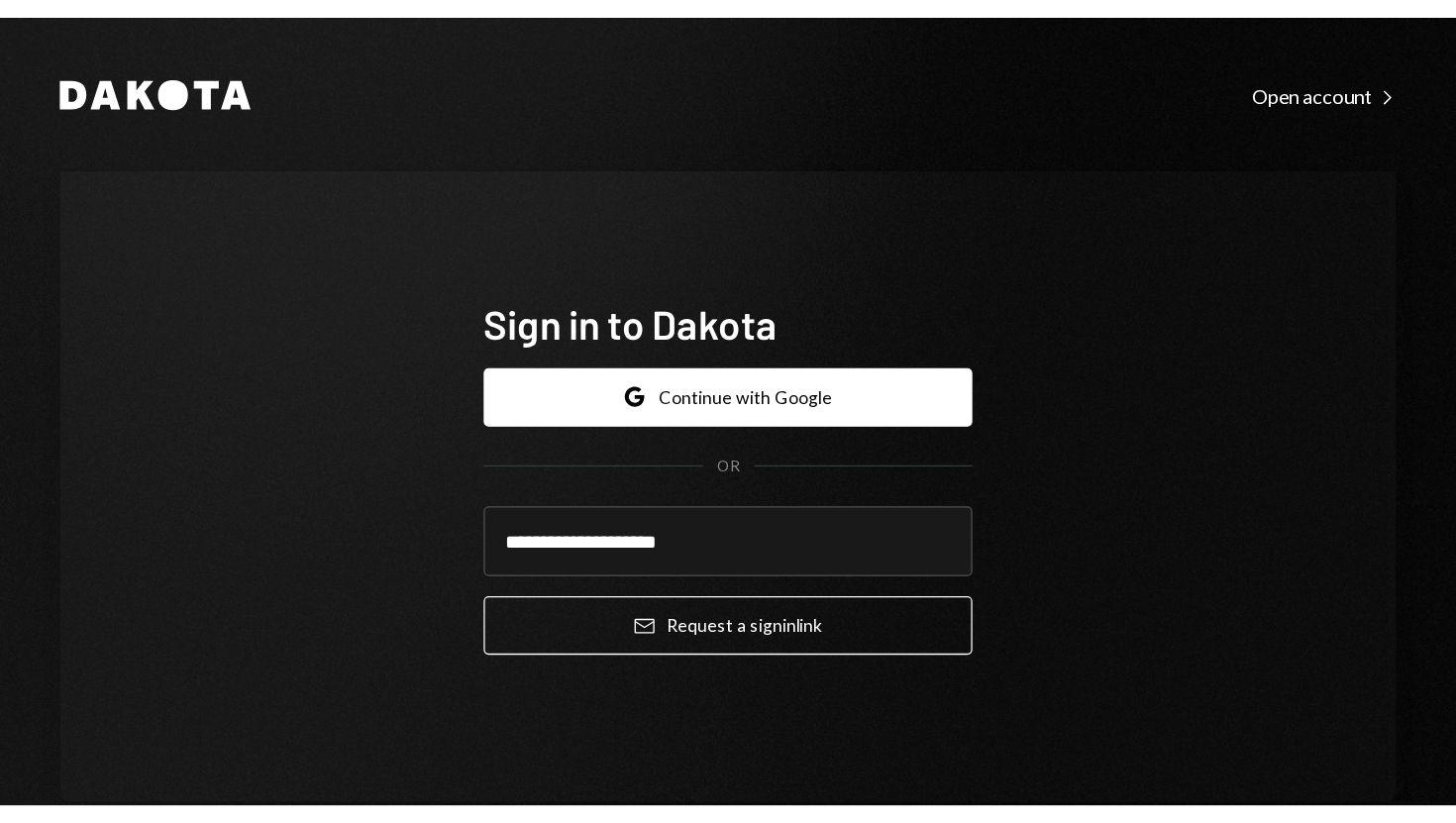 scroll, scrollTop: 0, scrollLeft: 0, axis: both 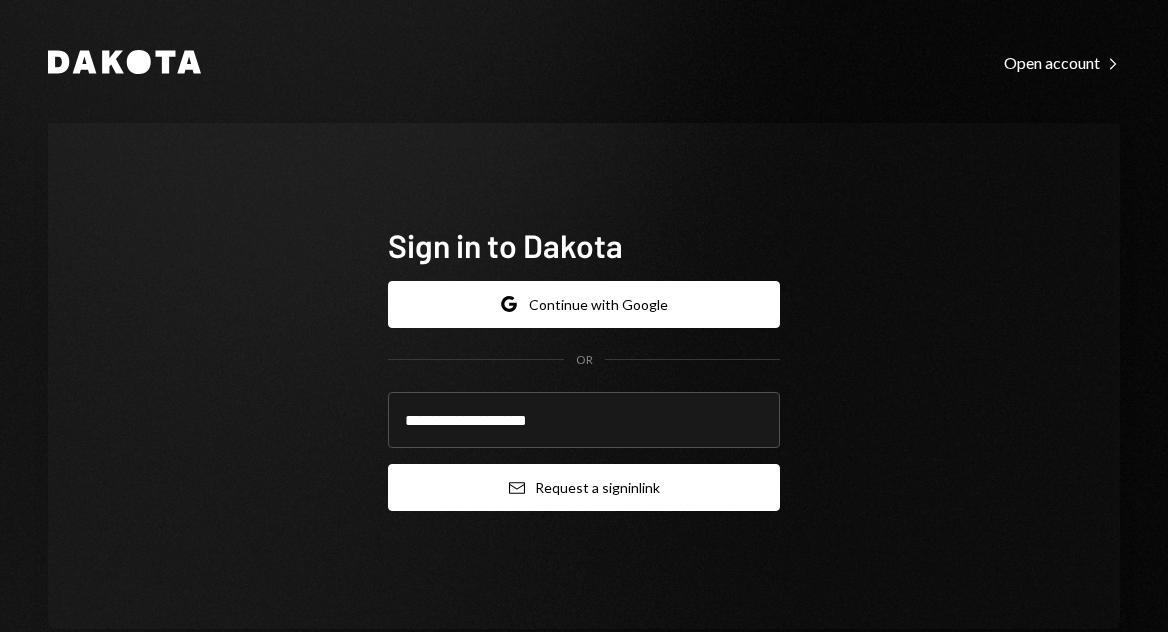 click on "Email Request a sign  in  link" at bounding box center (584, 487) 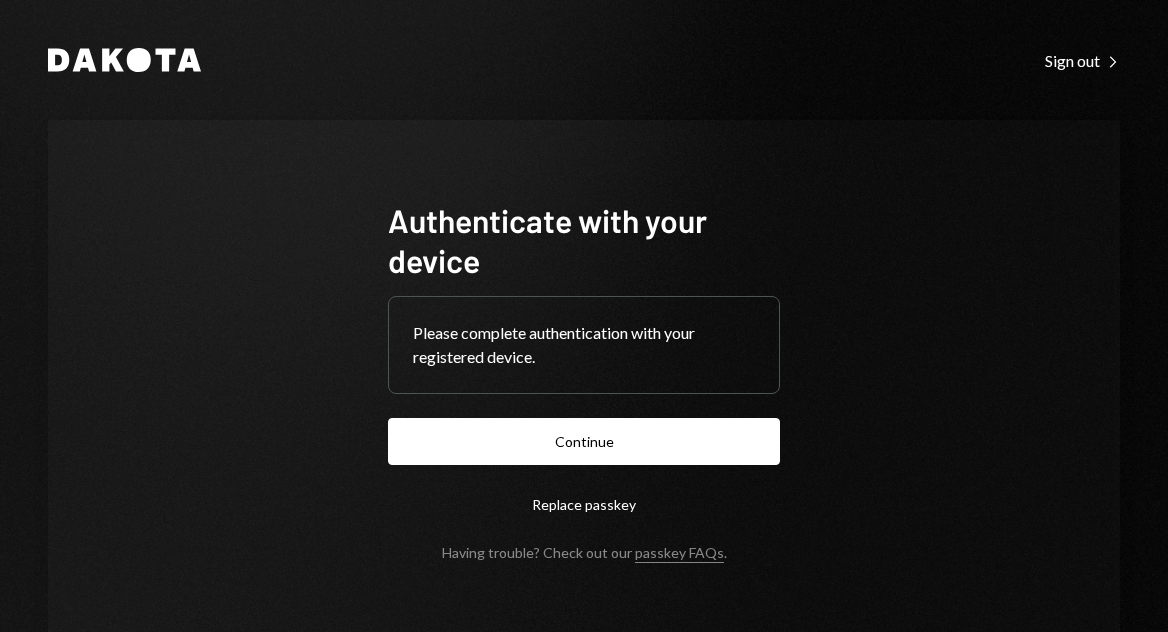 scroll, scrollTop: 0, scrollLeft: 0, axis: both 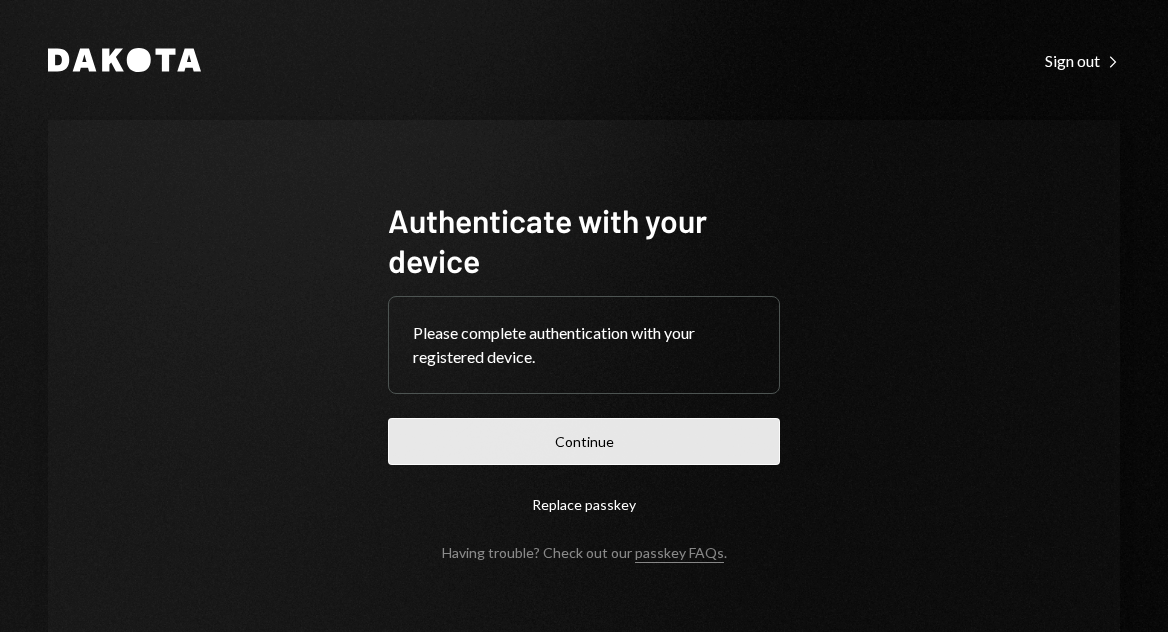 click on "Continue" at bounding box center (584, 441) 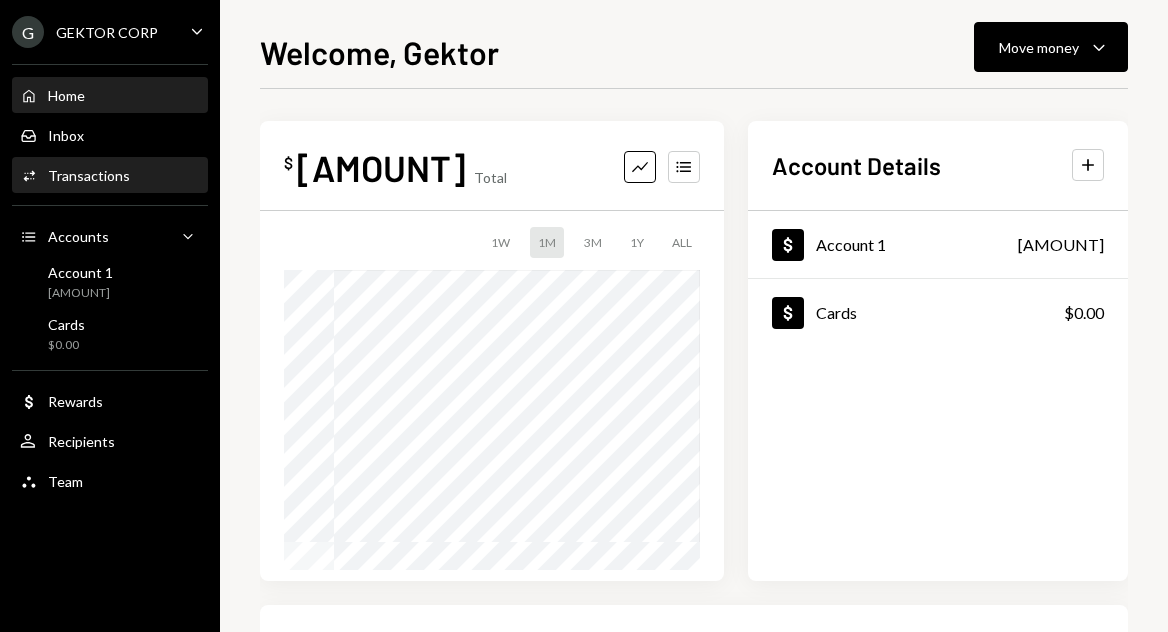 click on "Activities Transactions" at bounding box center (110, 176) 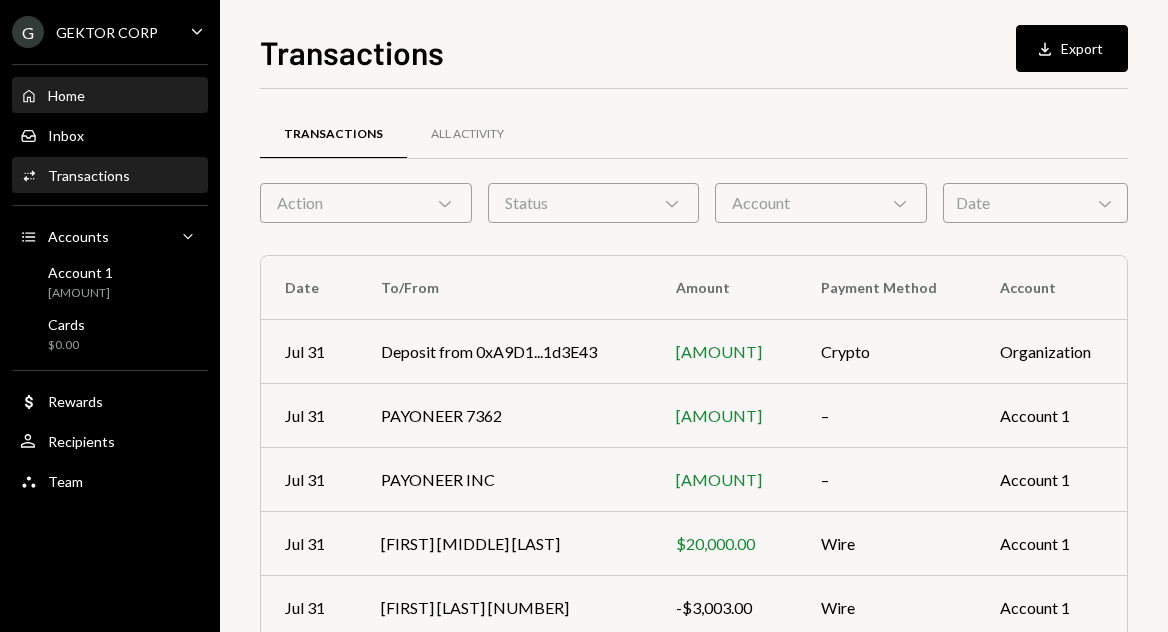 click on "Home Home" at bounding box center (110, 96) 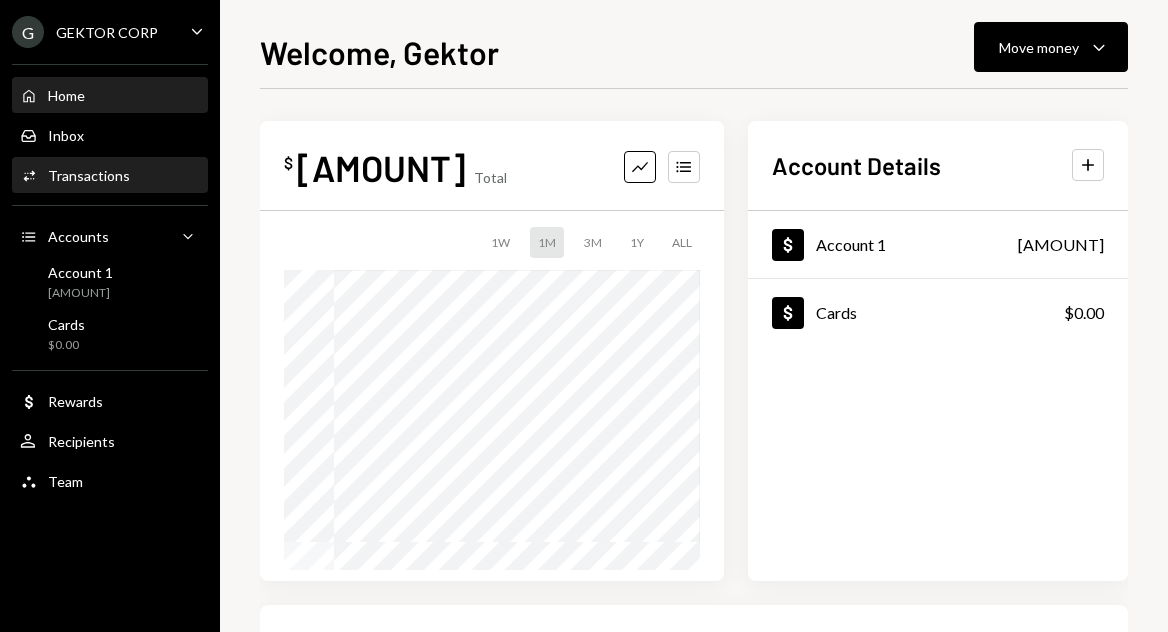 click on "Activities Transactions" at bounding box center (110, 176) 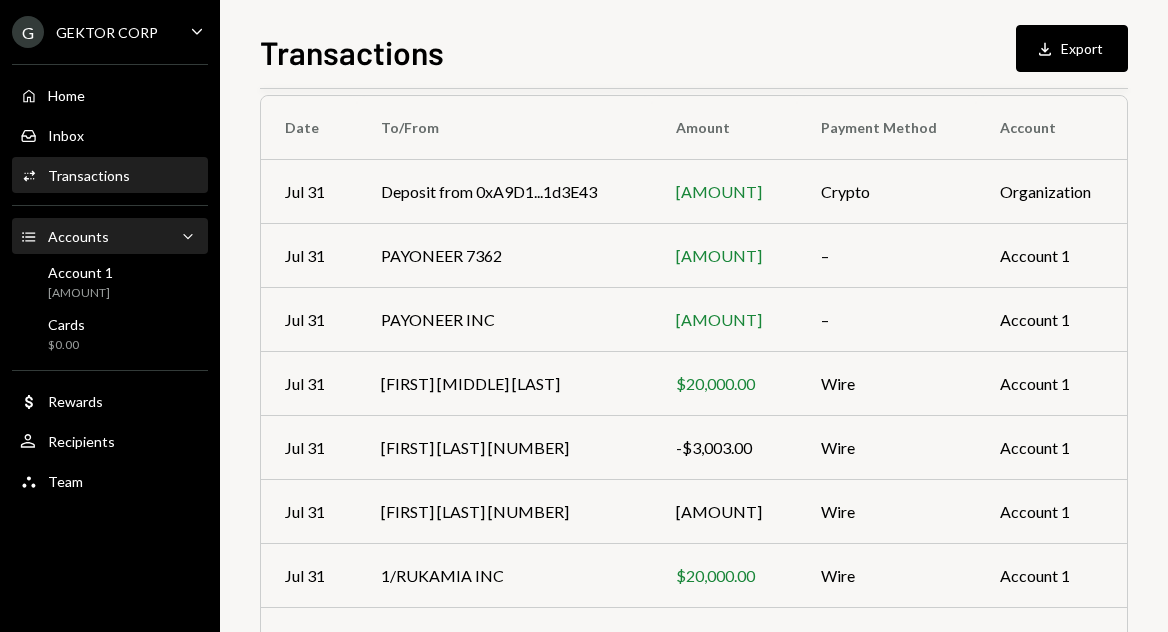 scroll, scrollTop: 125, scrollLeft: 0, axis: vertical 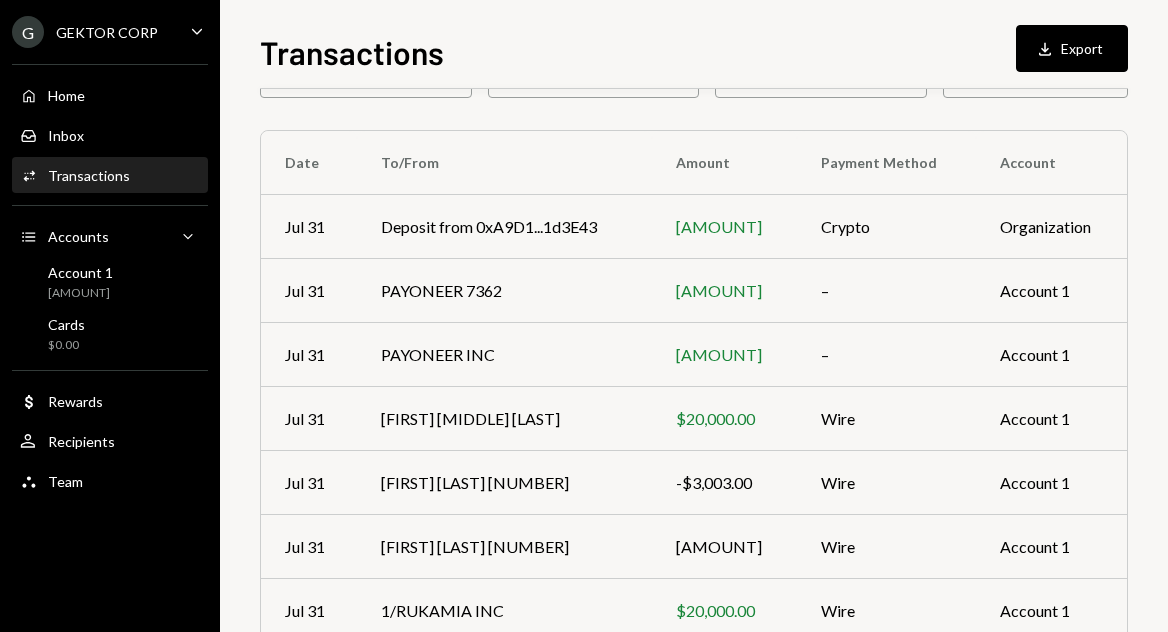 click on "Transactions" at bounding box center [89, 175] 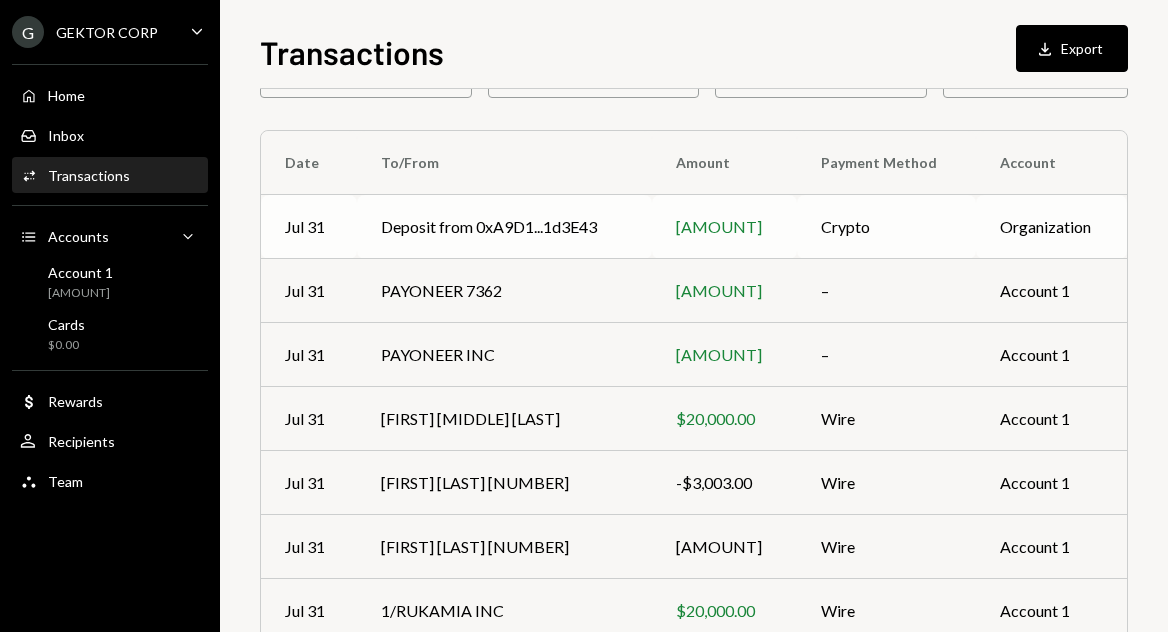scroll, scrollTop: 0, scrollLeft: 0, axis: both 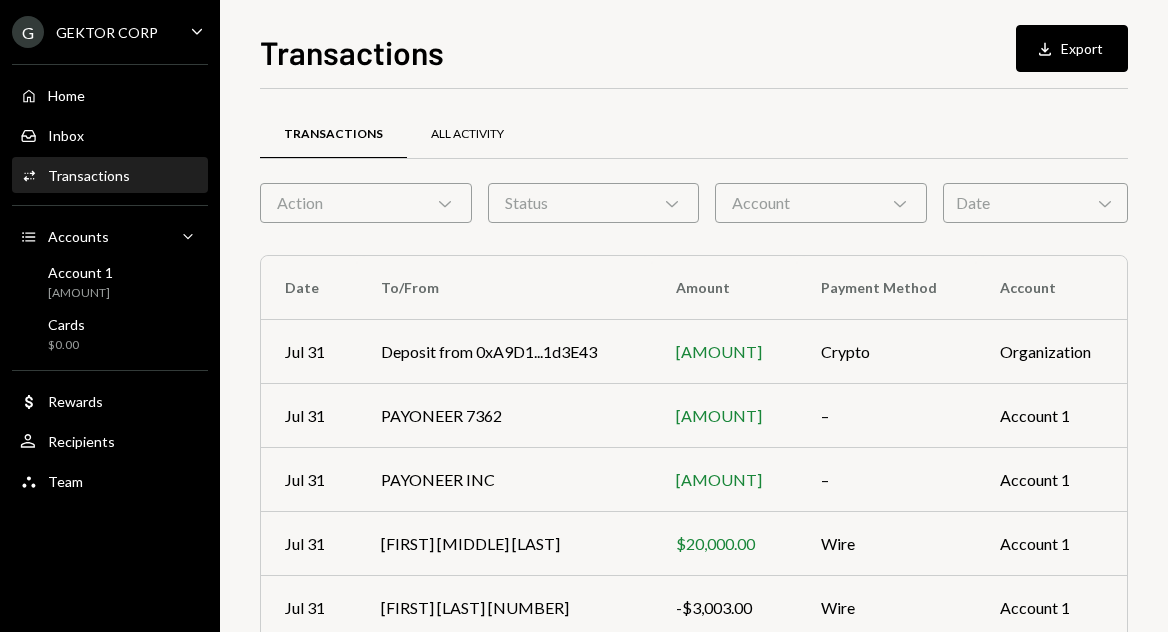 click on "All Activity" at bounding box center [467, 134] 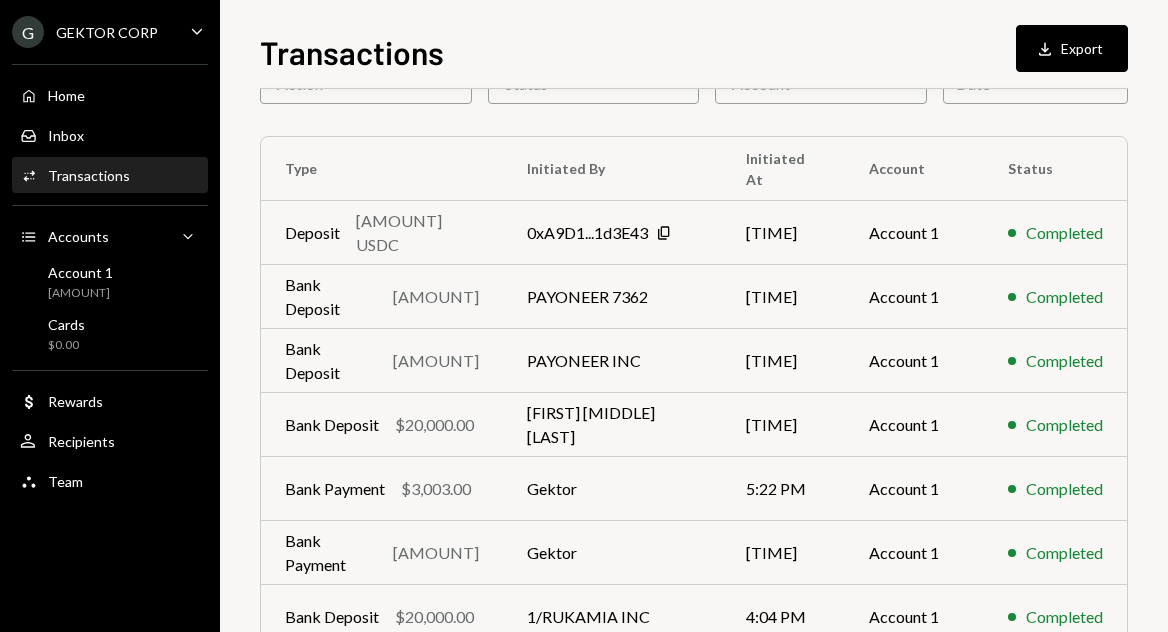 scroll, scrollTop: 146, scrollLeft: 0, axis: vertical 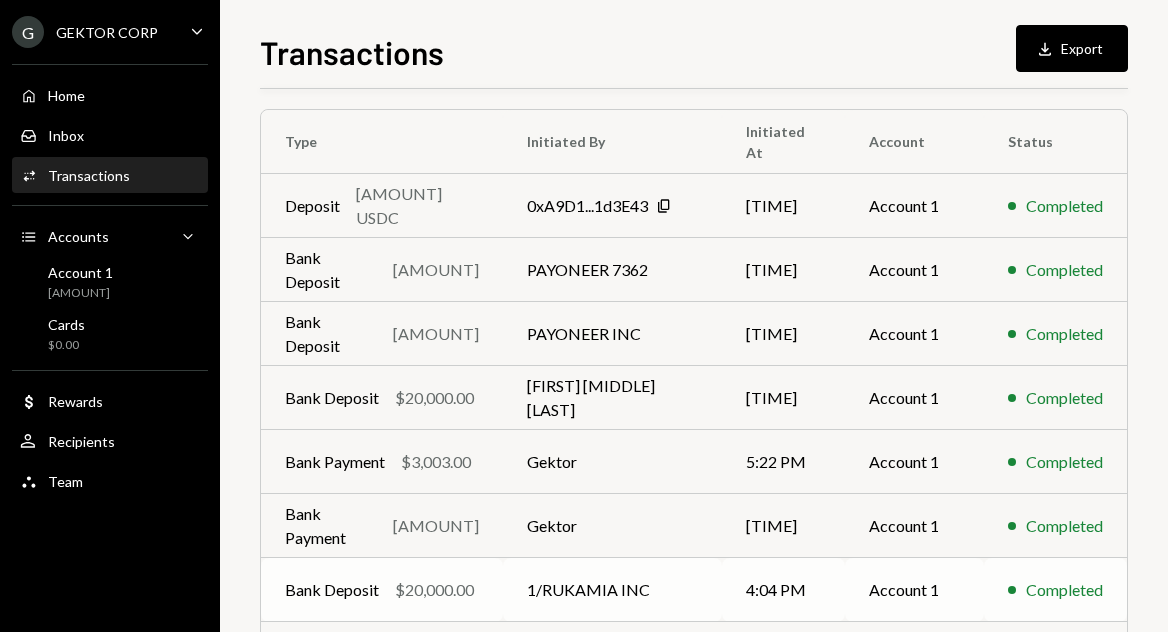click on "1/RUKAMIA INC" at bounding box center [612, 590] 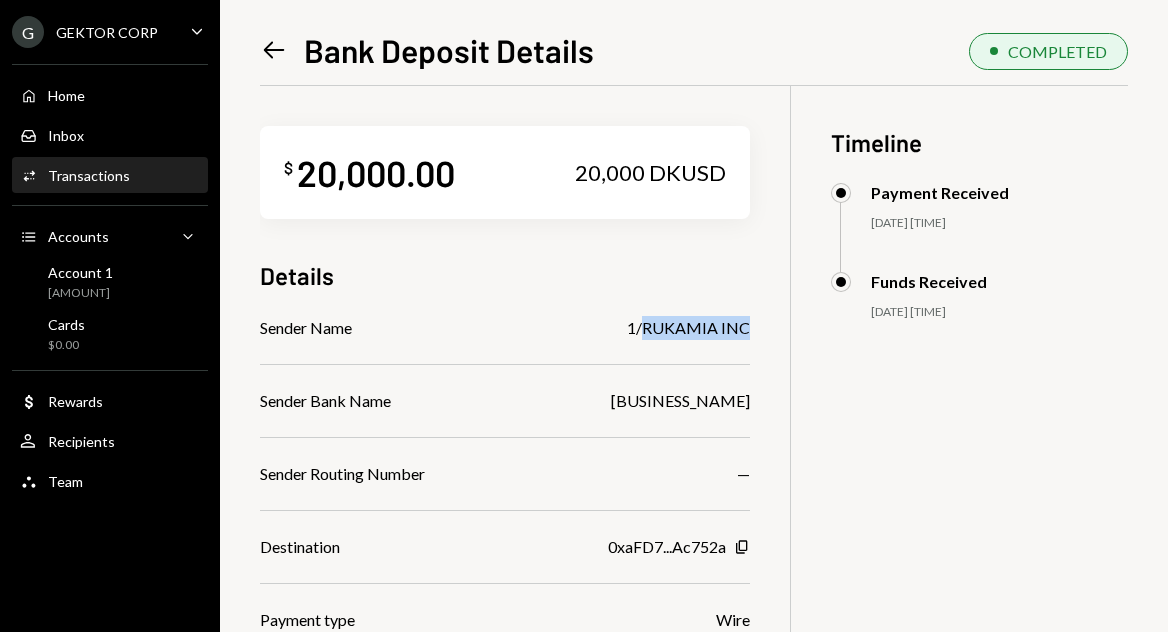drag, startPoint x: 649, startPoint y: 330, endPoint x: 765, endPoint y: 329, distance: 116.00431 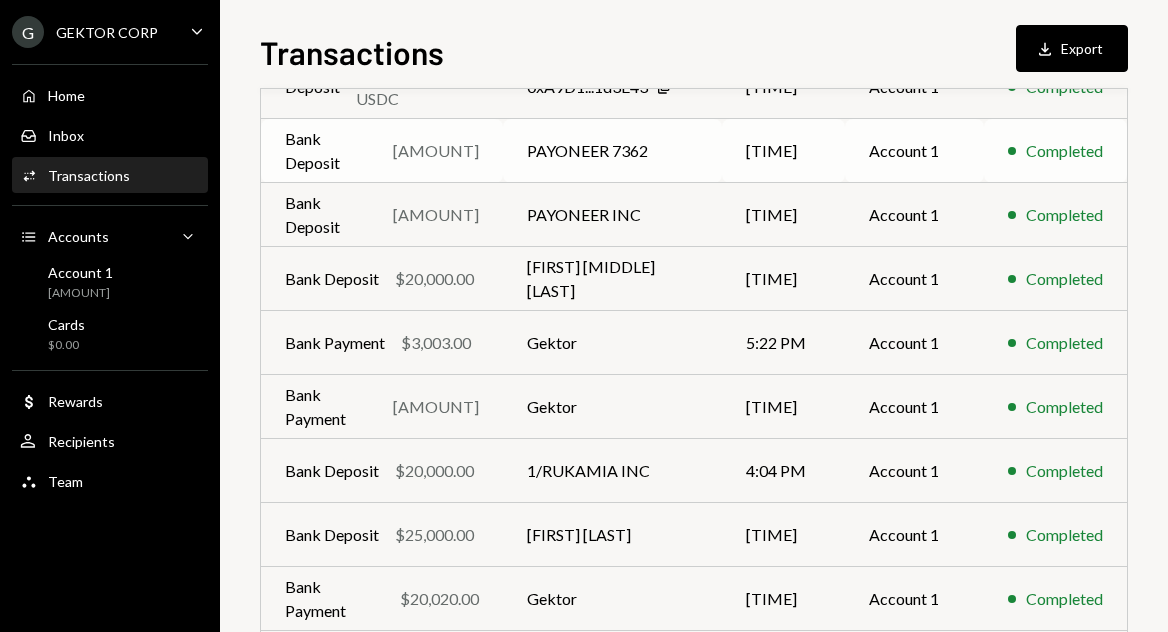 scroll, scrollTop: 273, scrollLeft: 0, axis: vertical 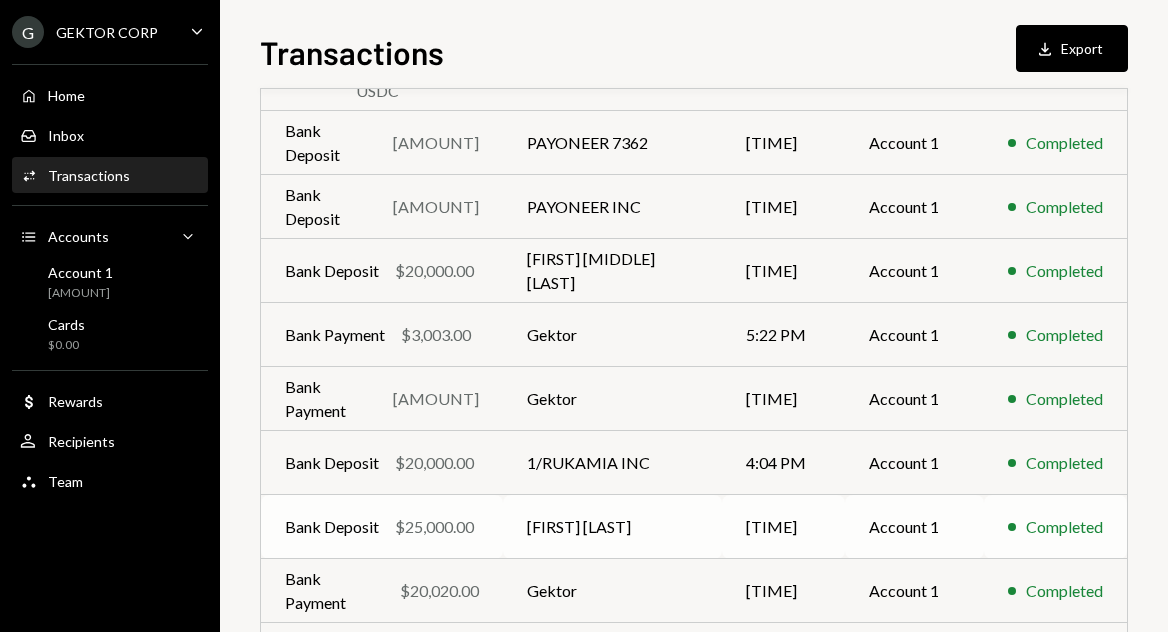 click on "[FIRST] [LAST]" at bounding box center (612, 527) 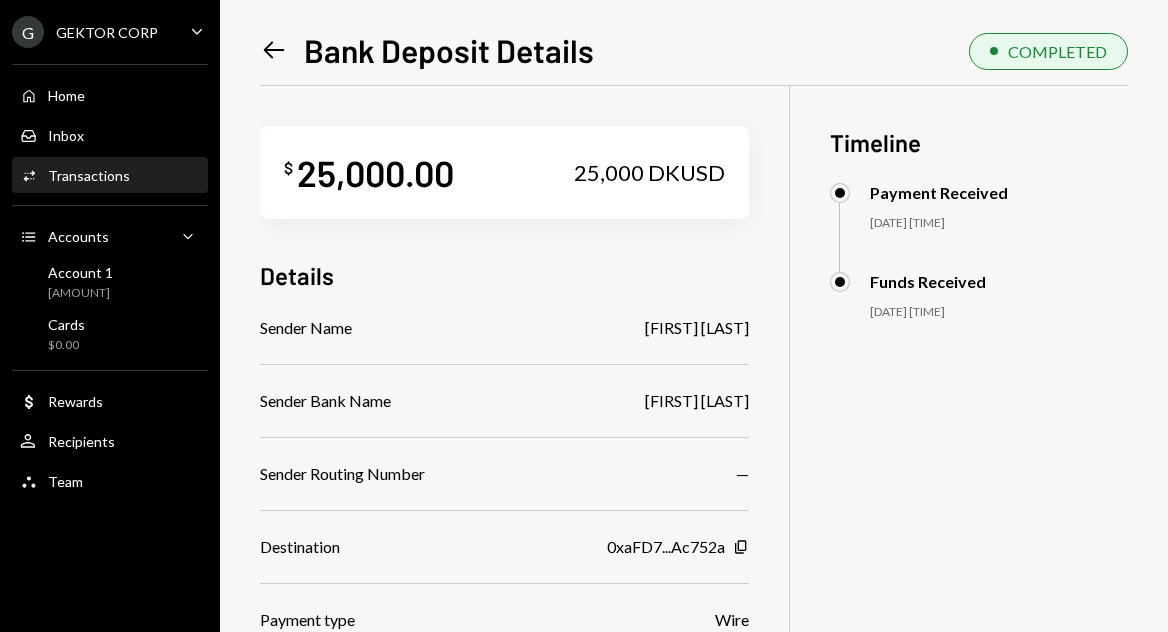 drag, startPoint x: 588, startPoint y: 403, endPoint x: 755, endPoint y: 405, distance: 167.01198 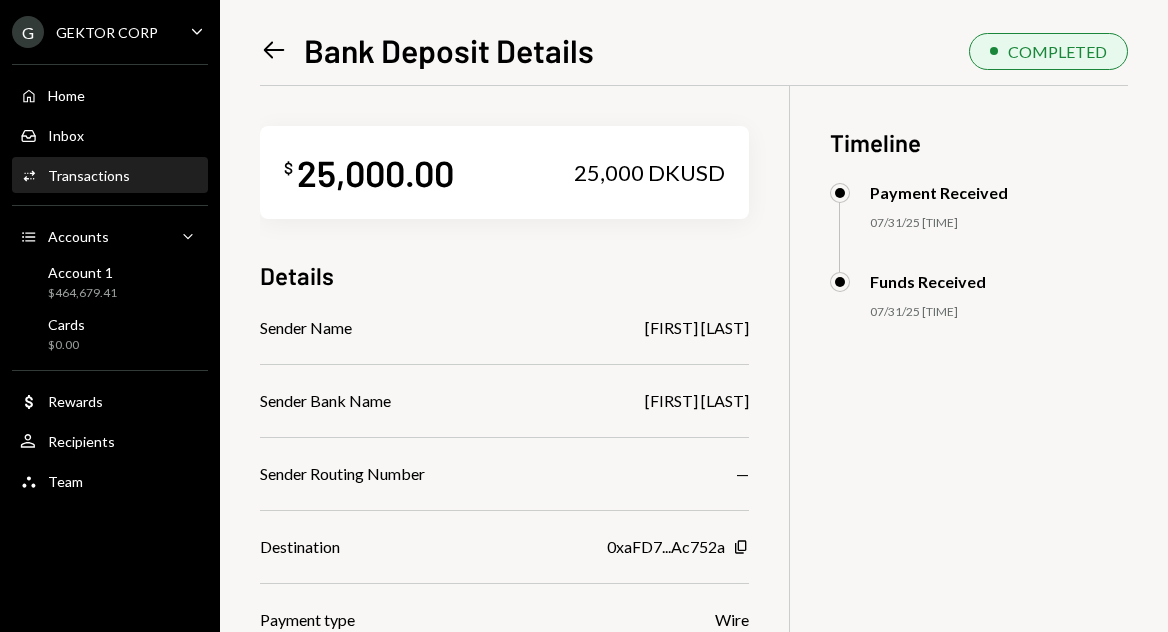 scroll, scrollTop: 0, scrollLeft: 0, axis: both 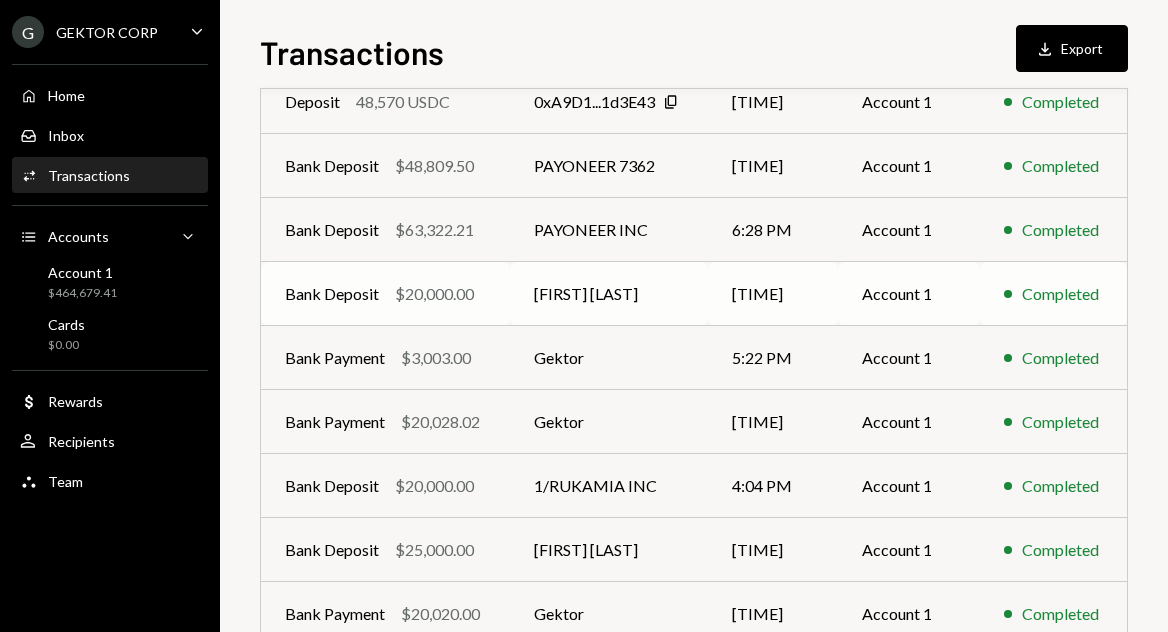 click on "[FIRST] [MIDDLE] [LAST]" at bounding box center (609, 294) 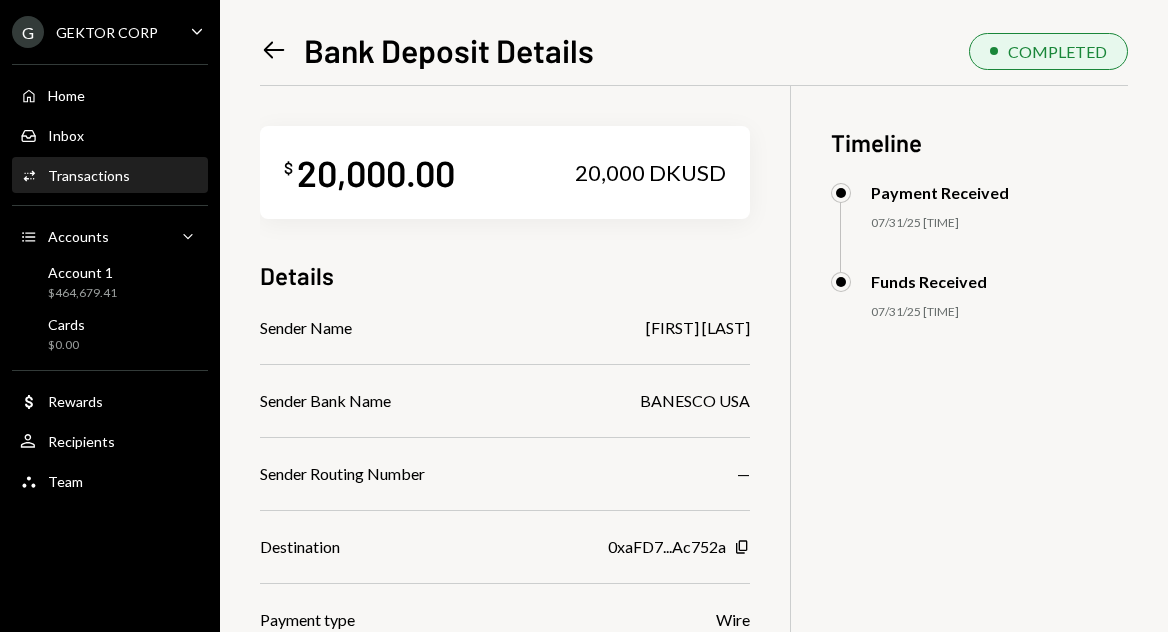 drag, startPoint x: 554, startPoint y: 328, endPoint x: 767, endPoint y: 332, distance: 213.03755 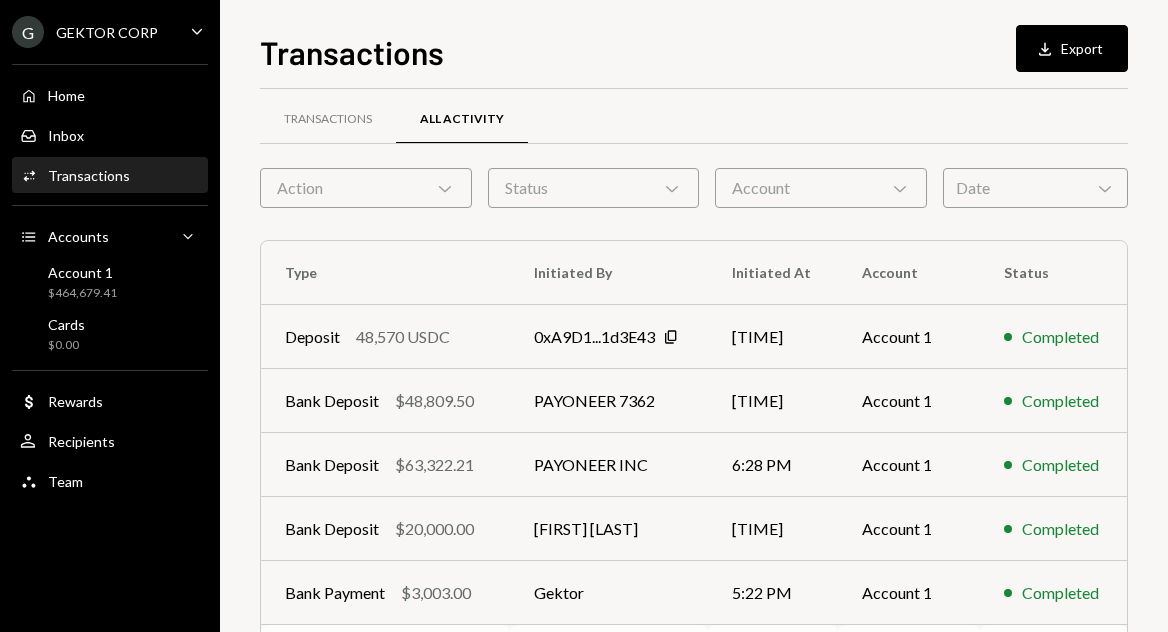 scroll, scrollTop: 0, scrollLeft: 0, axis: both 